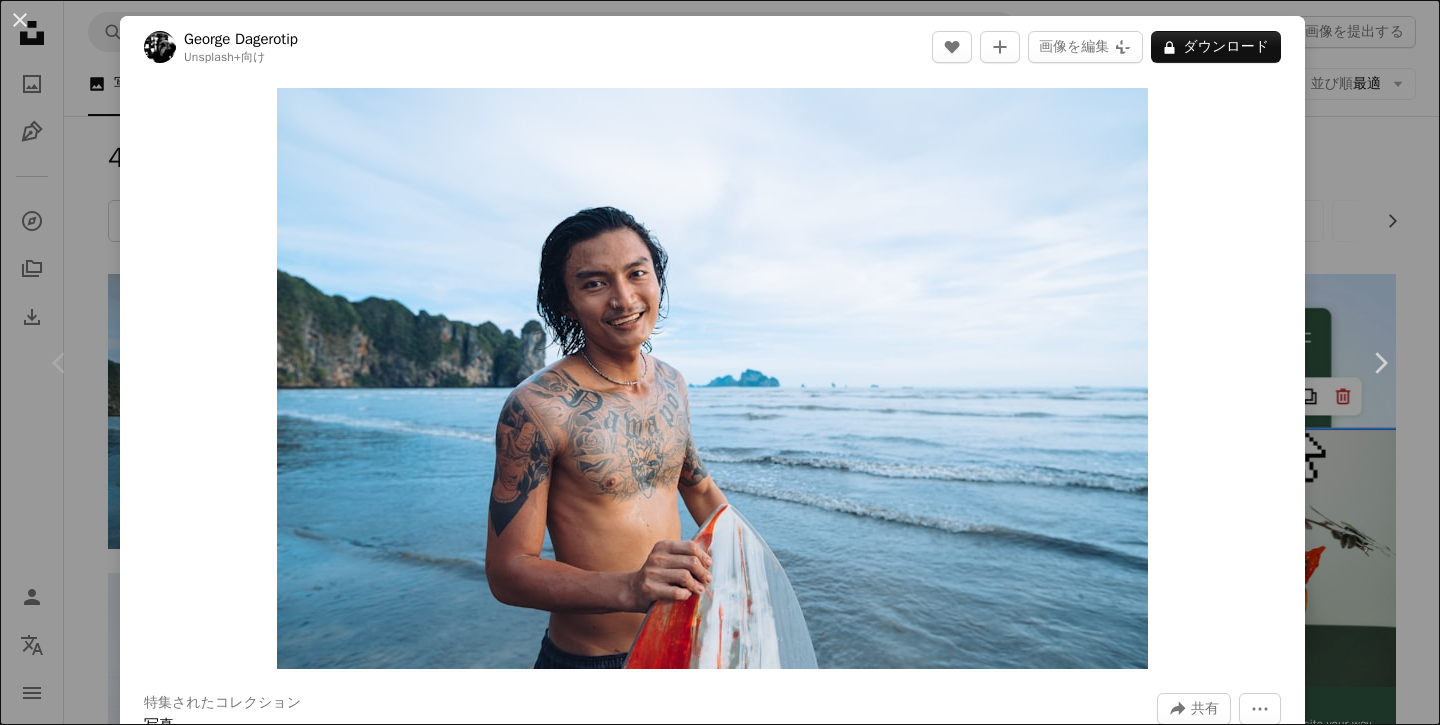 scroll, scrollTop: 99, scrollLeft: 0, axis: vertical 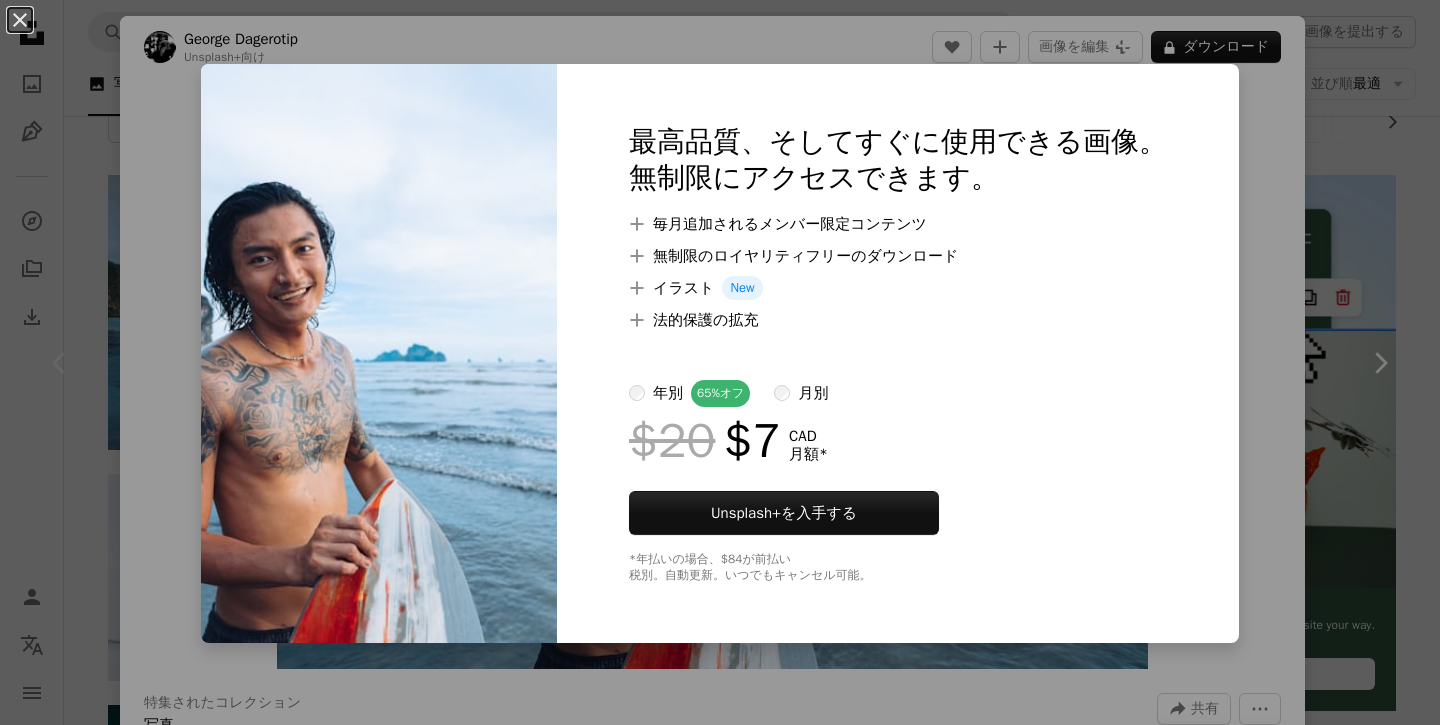 click on "An X shape 最高品質、そしてすぐに使用できる画像。 無制限にアクセスできます。 A plus sign 毎月追加されるメンバー限定コンテンツ A plus sign 無制限のロイヤリティフリーのダウンロード A plus sign イラスト  New A plus sign 法的保護の拡充 年別 65% オフ 月別 $20   $7 CAD 月額 * Unsplash+ を入手する *年払いの場合、 $84 が前払い 税別。自動更新。いつでもキャンセル可能。" at bounding box center [720, 362] 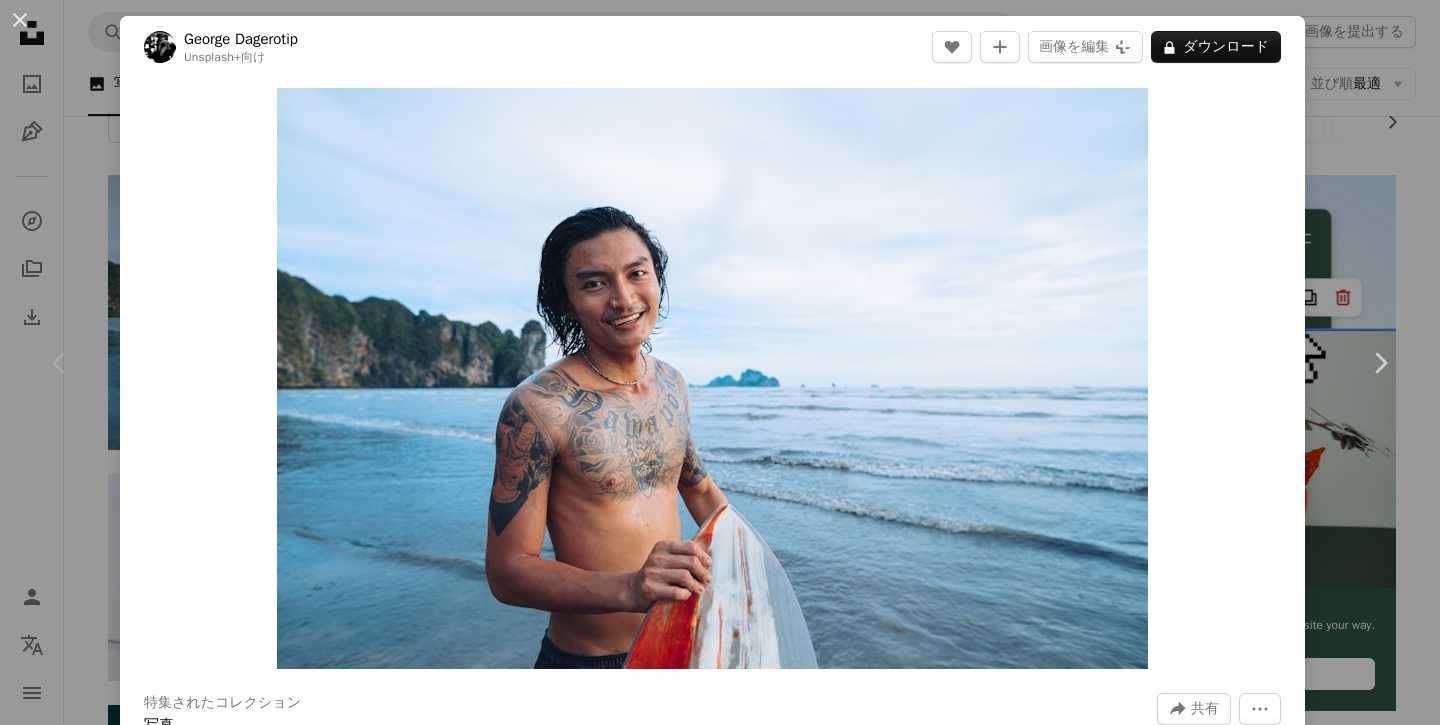 click on "An X shape Chevron left Chevron right George Dagerotip Unsplash+ 向け A heart A plus sign 画像を編集   Plus sign for Unsplash+ A lock   ダウンロード Zoom in 特集されたコレクション 写真 A forward-right arrow 共有 More Actions Calendar outlined [DATE] に公開 Safety Unsplash+ライセンス の下でライセンスされています 男 海 スポーツ スポーツ 波乗り サーファー アウトドアスポーツ 幸せな男 スポーツ 入れ墨 背景 このシリーズより Chevron right Plus sign for Unsplash+ Plus sign for Unsplash+ Plus sign for Unsplash+ Plus sign for Unsplash+ Plus sign for Unsplash+ Plus sign for Unsplash+ Plus sign for Unsplash+ Plus sign for Unsplash+ Plus sign for Unsplash+ Plus sign for Unsplash+ Plus sign for Unsplash+ 関連イメージ Plus sign for Unsplash+ A heart A plus sign George Dagerotip Unsplash+ 向け A lock   ダウンロード Plus sign for Unsplash+ A heart A plus sign George Dagerotip Unsplash+ 向け A lock   ダウンロード A heart" at bounding box center [720, 362] 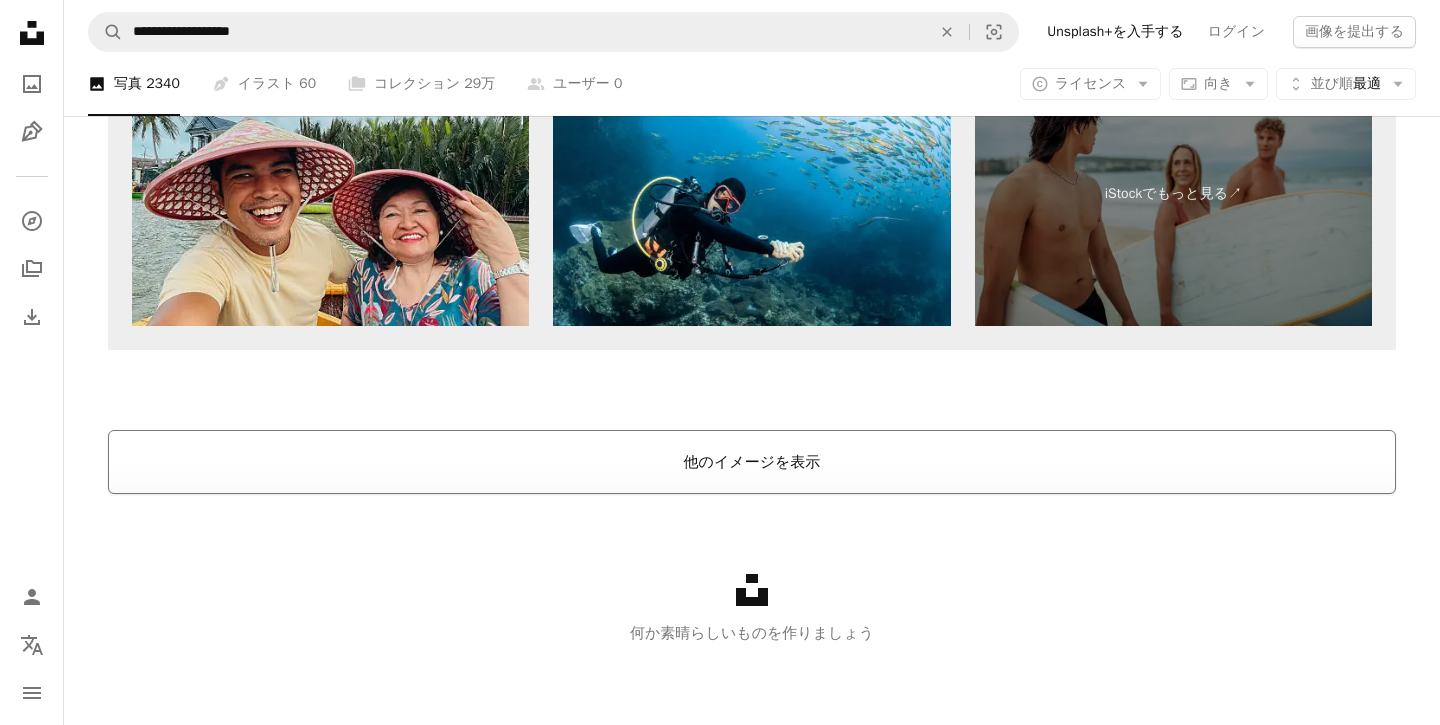 click on "他のイメージを表示" at bounding box center (752, 462) 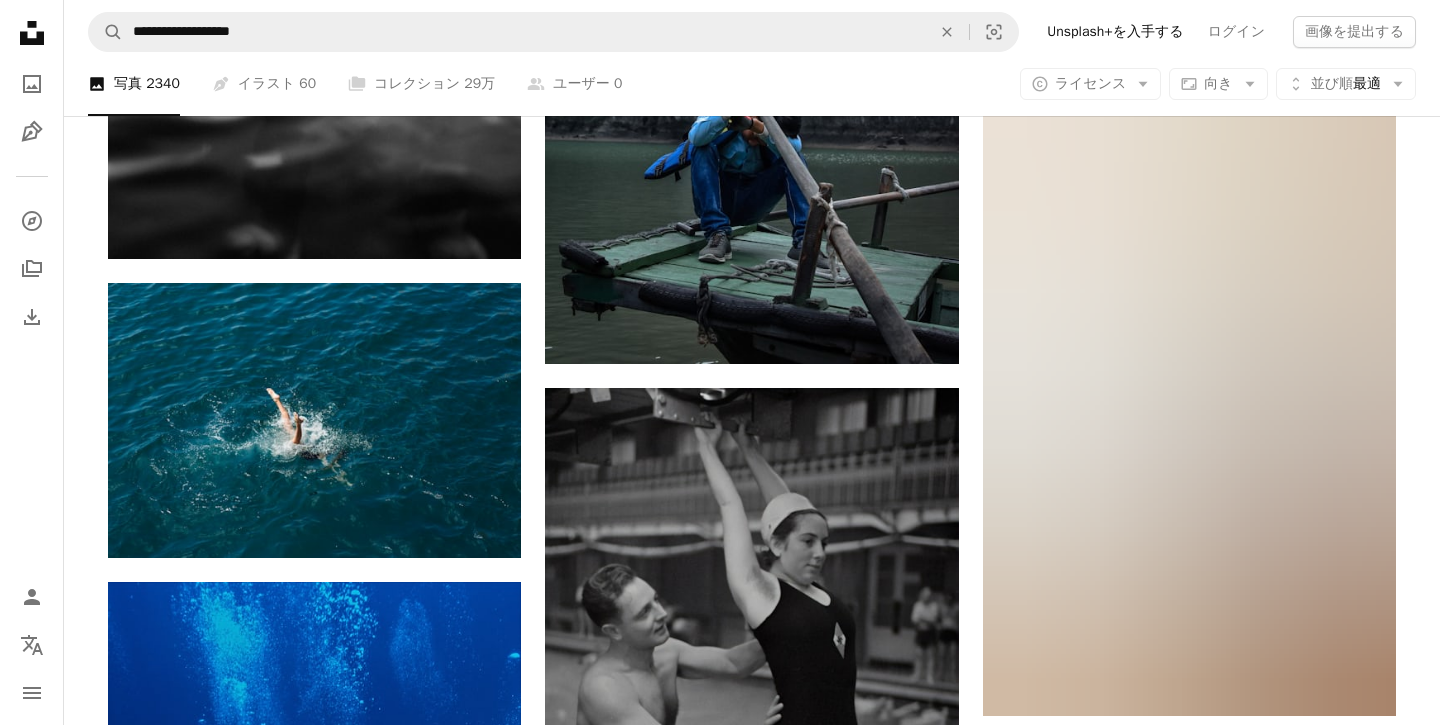 scroll, scrollTop: 9147, scrollLeft: 0, axis: vertical 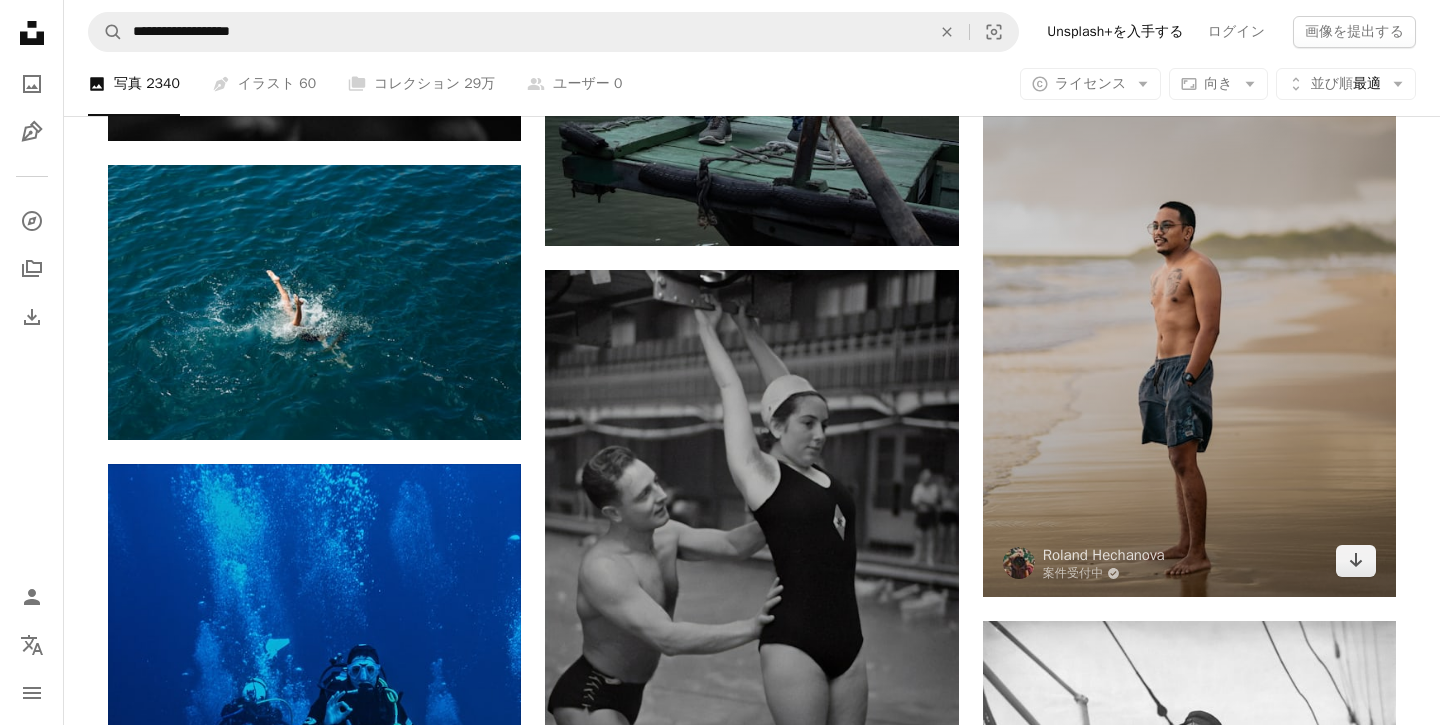 click at bounding box center (1189, 286) 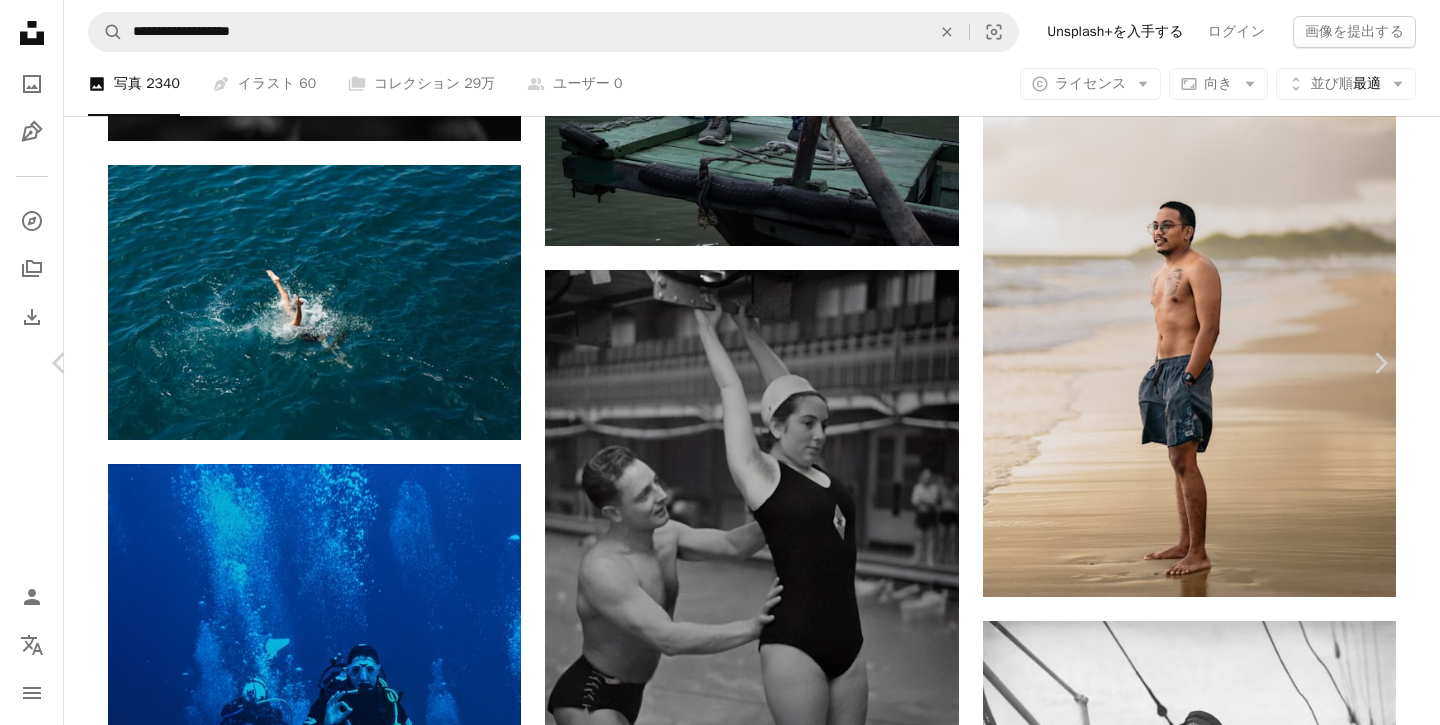 click on "無料ダウンロード" at bounding box center [1177, 3555] 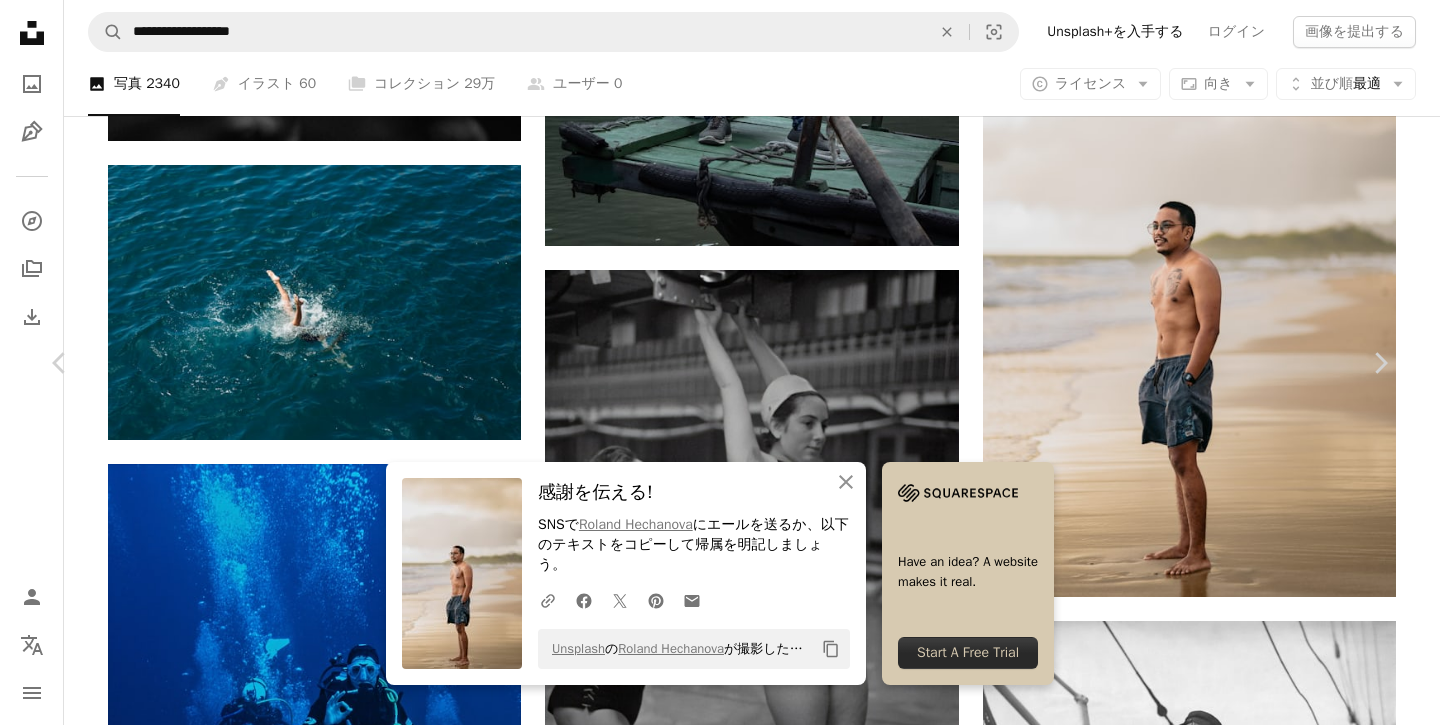 click on "An X shape Chevron left Chevron right An X shape 閉じる 感謝を伝える! SNSで [NAME] にエールを送るか、以下のテキストをコピーして帰属を明記しましょう。 A URL sharing icon (chains) Facebook icon X (formerly Twitter) icon Pinterest icon An envelope Unsplash の [NAME] が撮影した写真
Copy content Have an idea? A website makes it real. Start A Free Trial [NAME] 案件受付中 A checkmark inside of a circle A heart A plus sign 画像を編集   Plus sign for Unsplash+ 無料ダウンロード Chevron down Zoom in 閲覧数 351,187 ダウンロード数 1,369 特集されたコレクション 写真 ,  人 A forward-right arrow 共有 Info icon 情報 More Actions Calendar outlined [DATE] に公開 Camera NIKON CORPORATION, NIKON Z 6 Safety Unsplashライセンス の下、無料で利用可能 肖像 人 男 人間 灰色 衣類 皮膚 屋外 アパレル 常任 ショーツ 背景  |  コード：UNSPLASH20で20%オフ" at bounding box center (720, 3870) 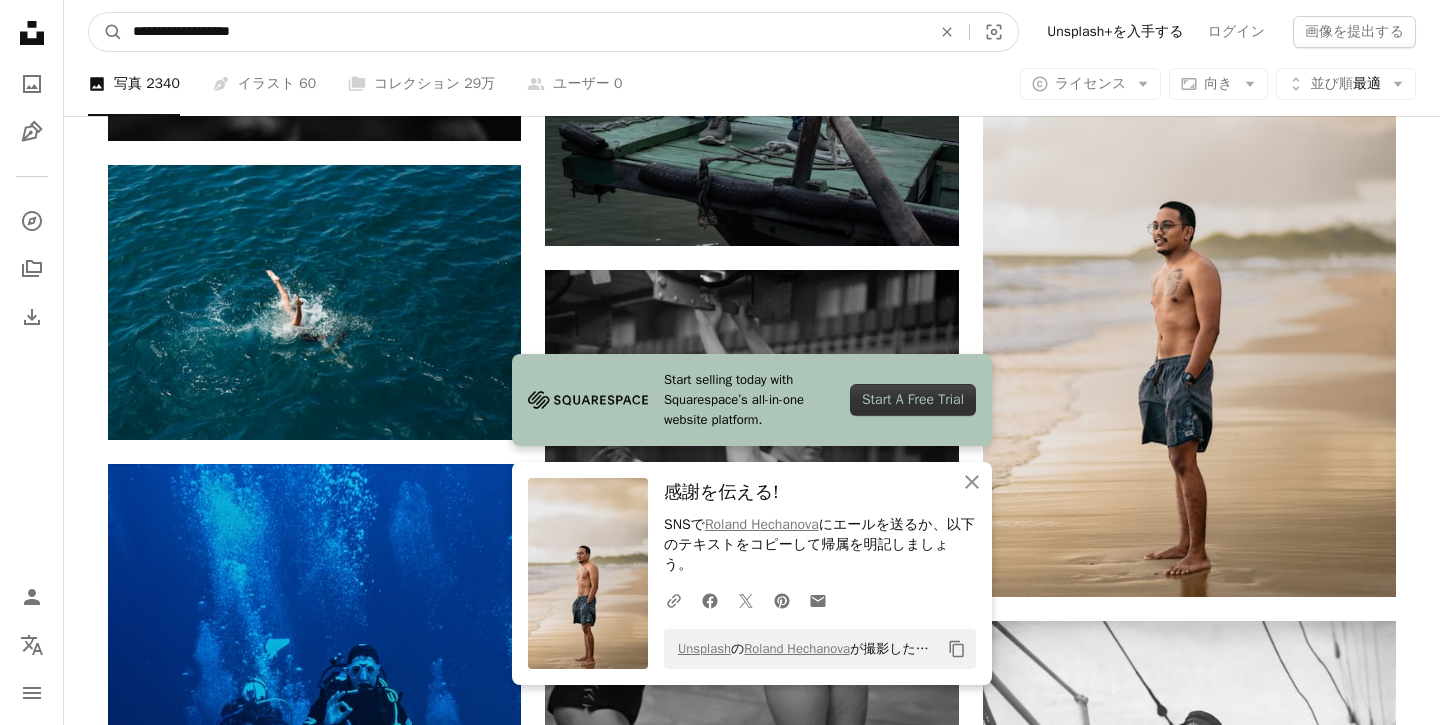 drag, startPoint x: 249, startPoint y: 27, endPoint x: 406, endPoint y: 26, distance: 157.00319 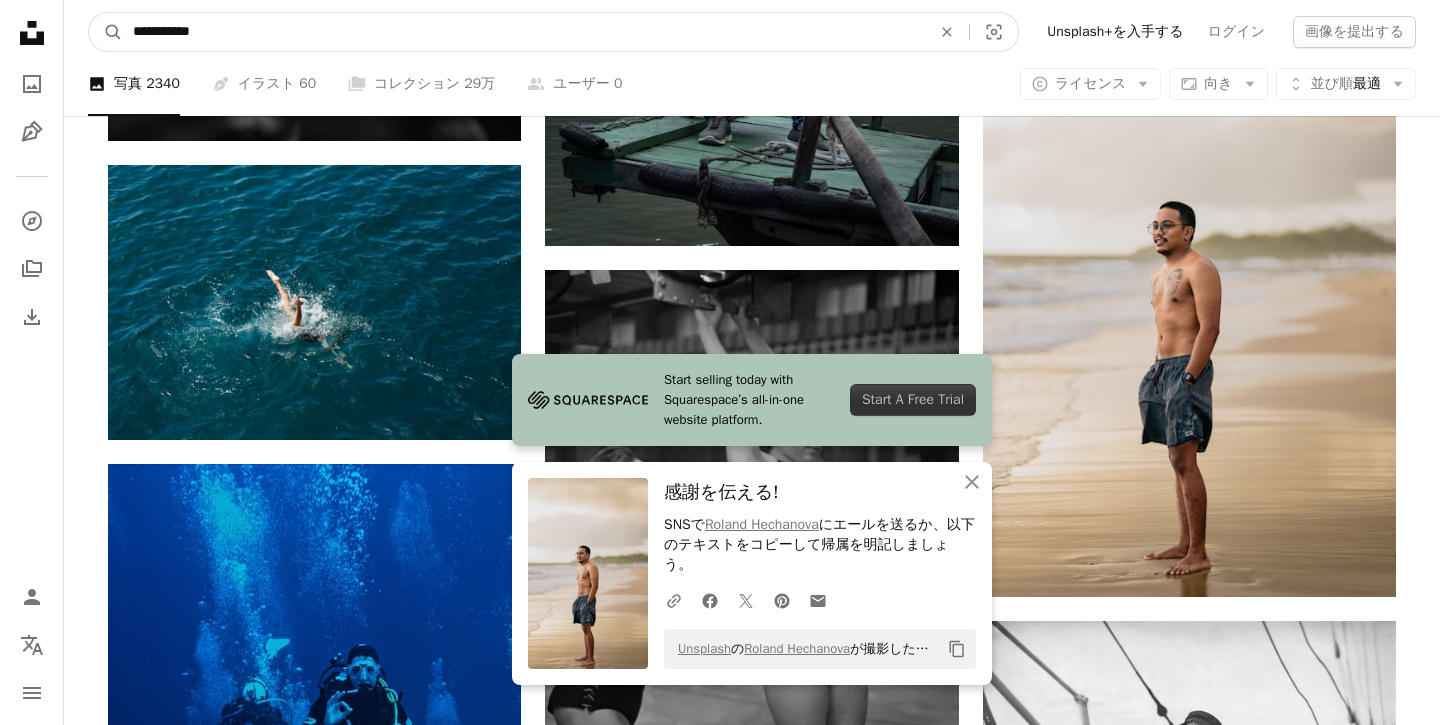 type on "**********" 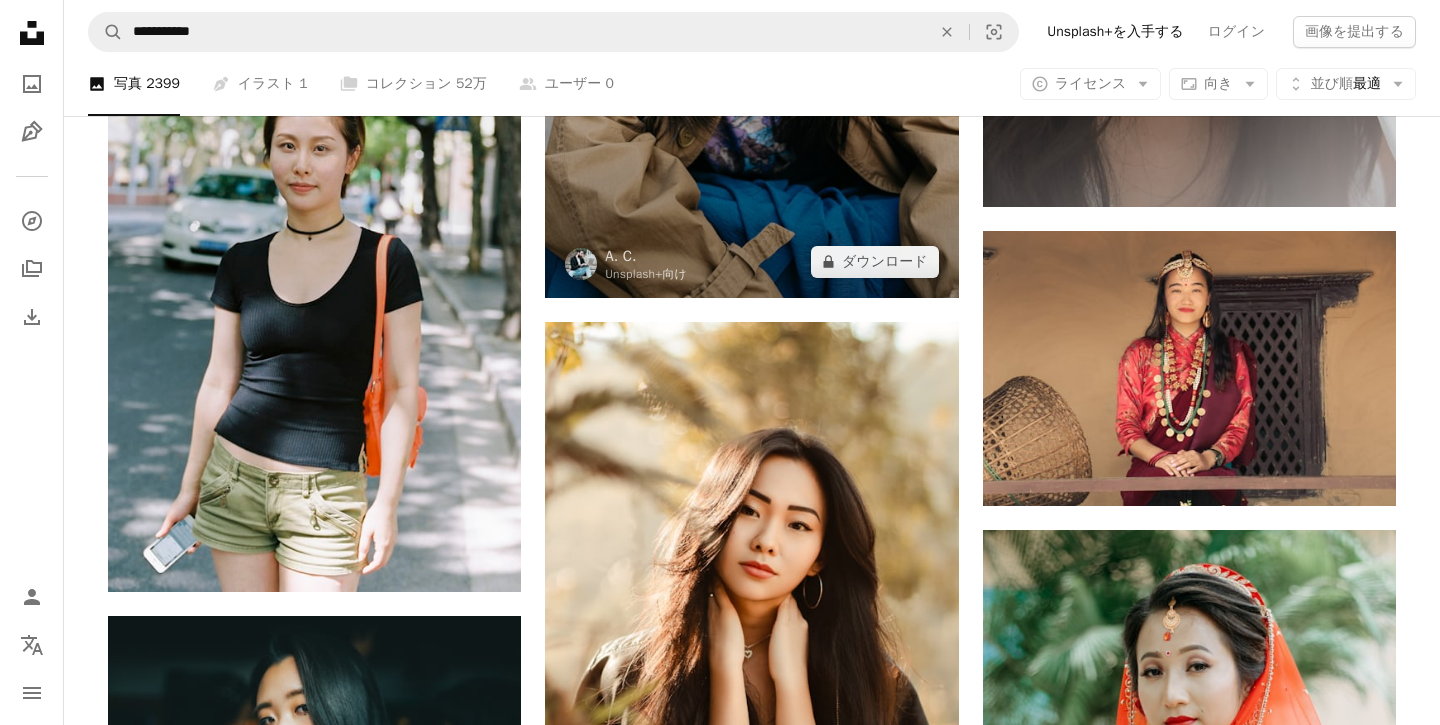 scroll, scrollTop: 1800, scrollLeft: 0, axis: vertical 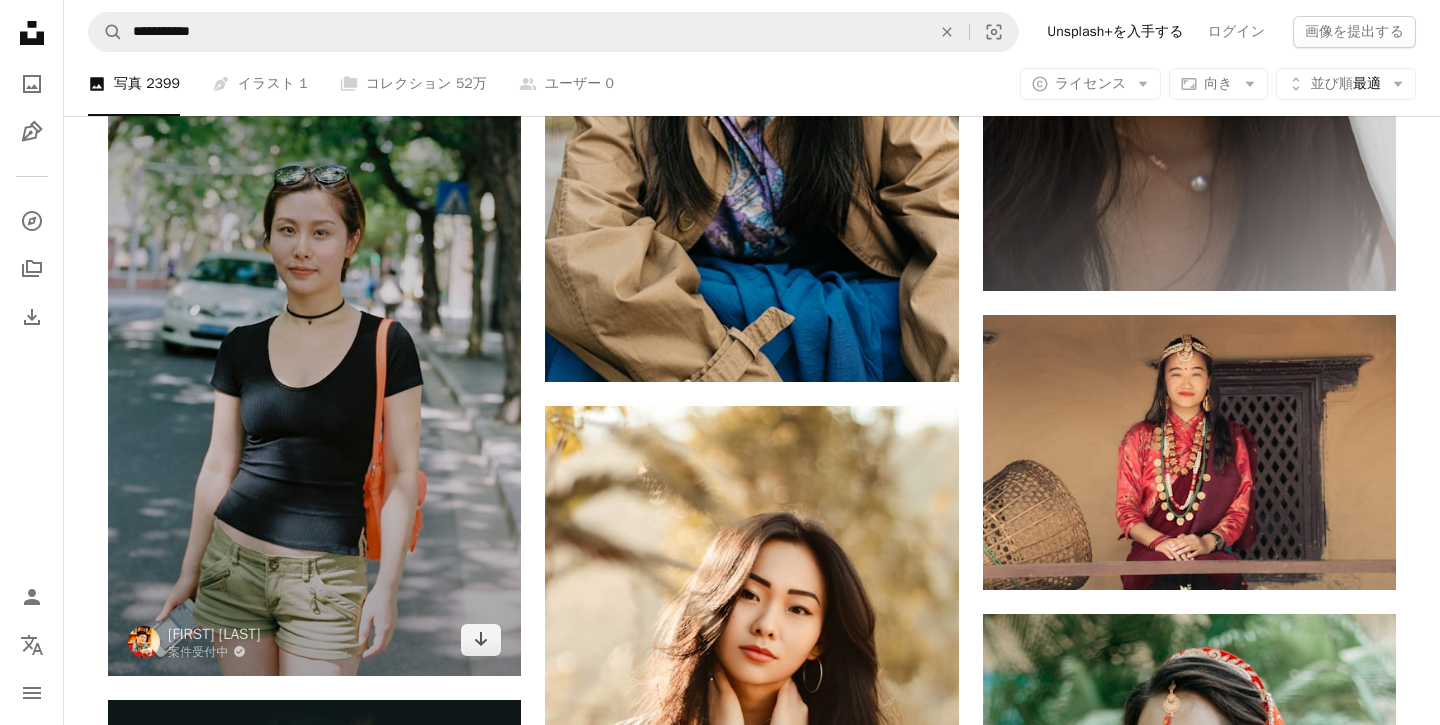 click at bounding box center (314, 369) 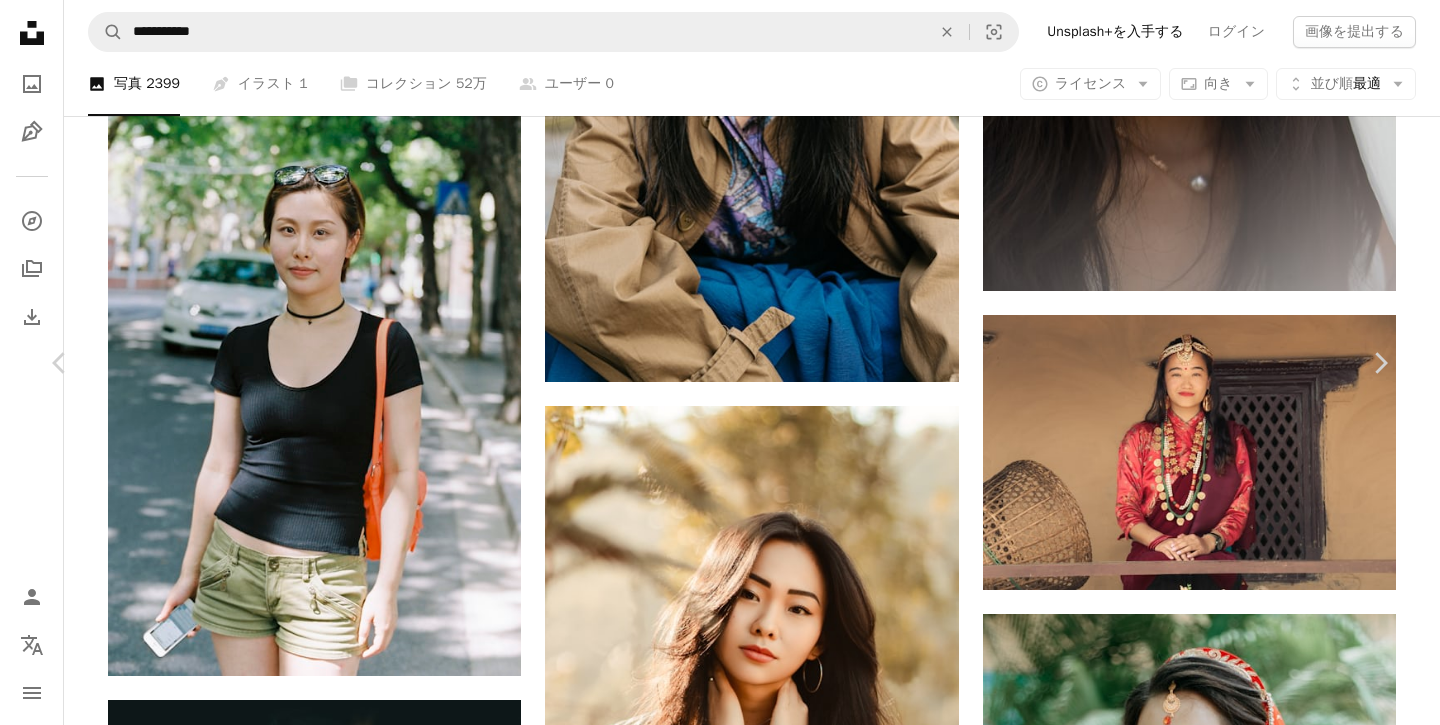 click on "無料ダウンロード" at bounding box center (1177, 3631) 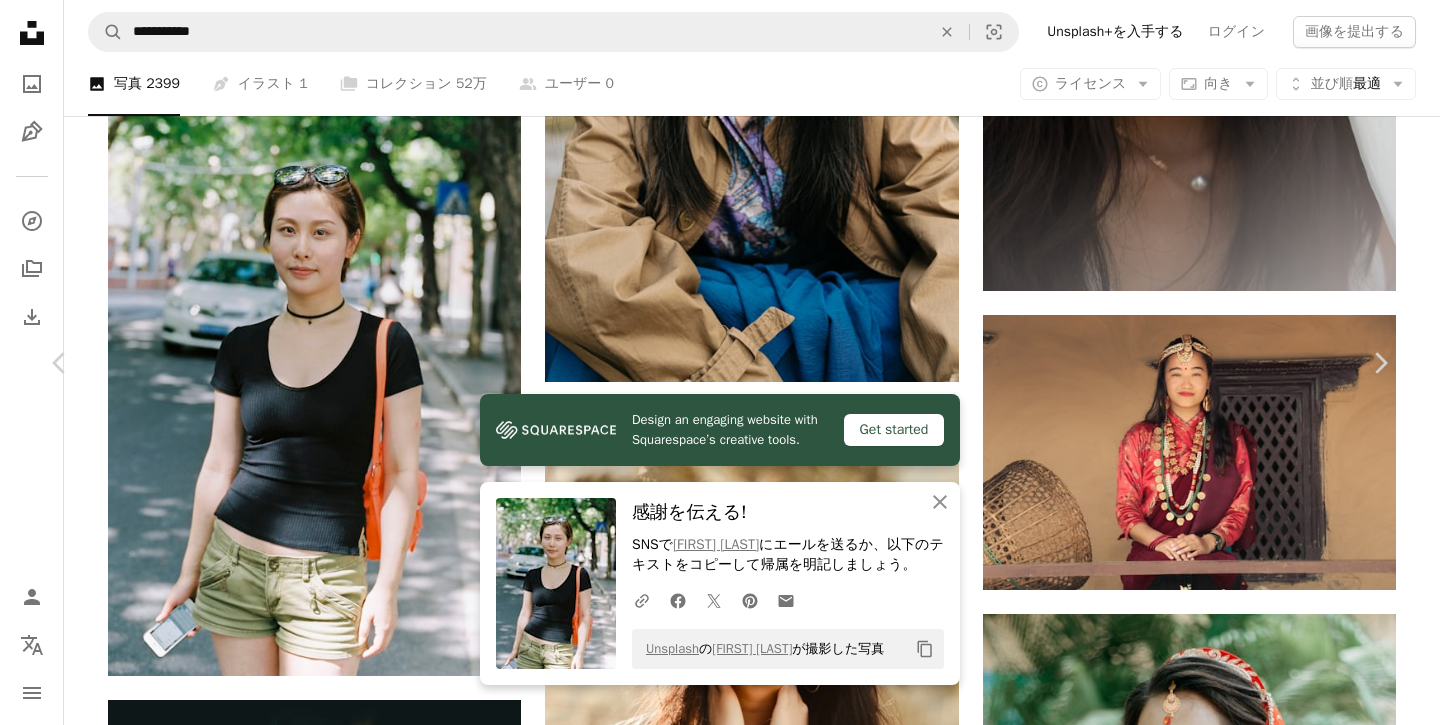click on "An X shape Chevron left Chevron right Design an engaging website with Squarespace’s creative tools. Get started An X shape 閉じる 感謝を伝える! SNSで [NAME] にエールを送るか、以下のテキストをコピーして帰属を明記しましょう。 A URL sharing icon (chains) Facebook icon X (formerly Twitter) icon Pinterest icon An envelope Unsplash の [NAME] が撮影した写真
Copy content [NAME] 案件受付中 A checkmark inside of a circle A heart A plus sign 画像を編集   Plus sign for Unsplash+ 無料ダウンロード Chevron down Zoom in 閲覧数 216,480 ダウンロード数 1,331 特集されたコレクション 写真 A forward-right arrow 共有 Info icon 情報 More Actions A map marker [STREET], [DISTRICT], [CITY], [COUNTRY] Calendar outlined [DATE] に公開 Camera Nikon, F4 Safety Unsplashライセンス の下、無料で利用可能 女 美 中国 通り 映画 写真家 上海 ユニーク ダンサー モデルの女の子 コダック" at bounding box center (720, 3946) 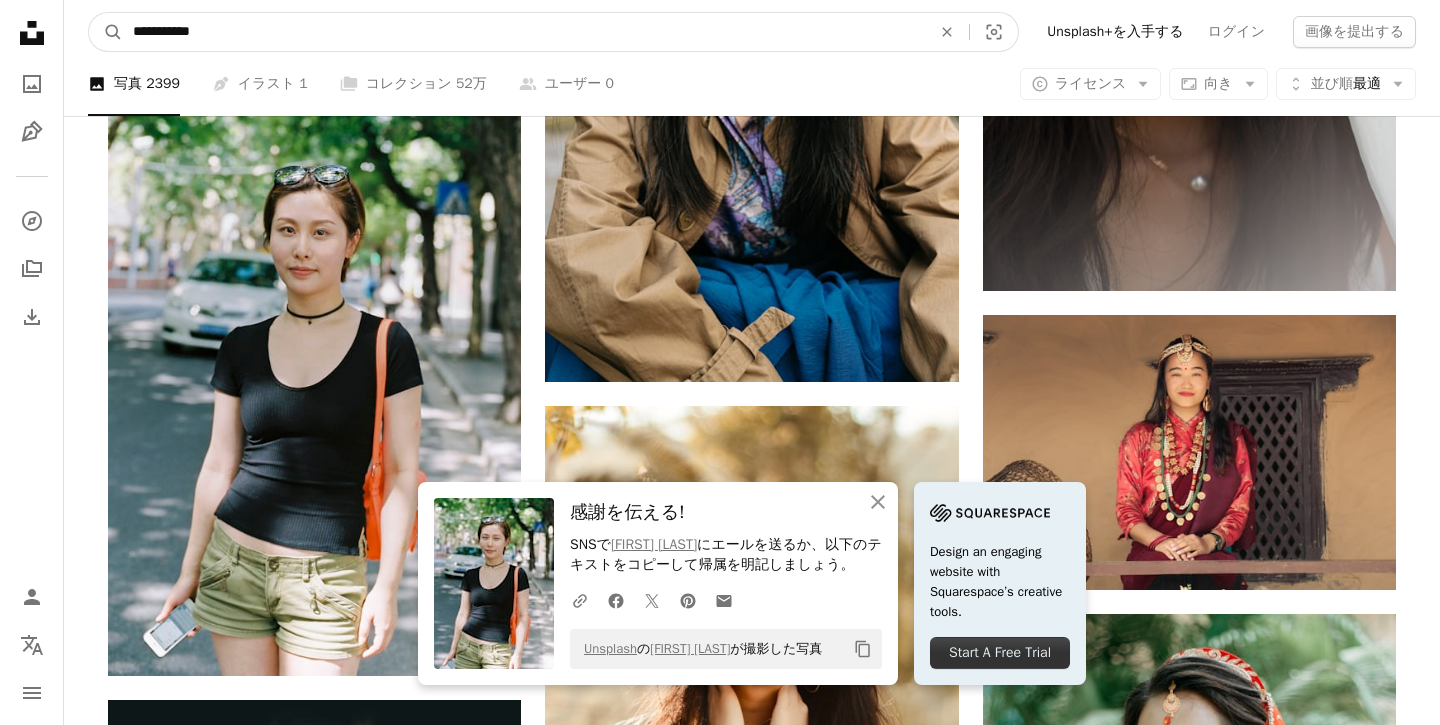 click on "**********" at bounding box center [524, 32] 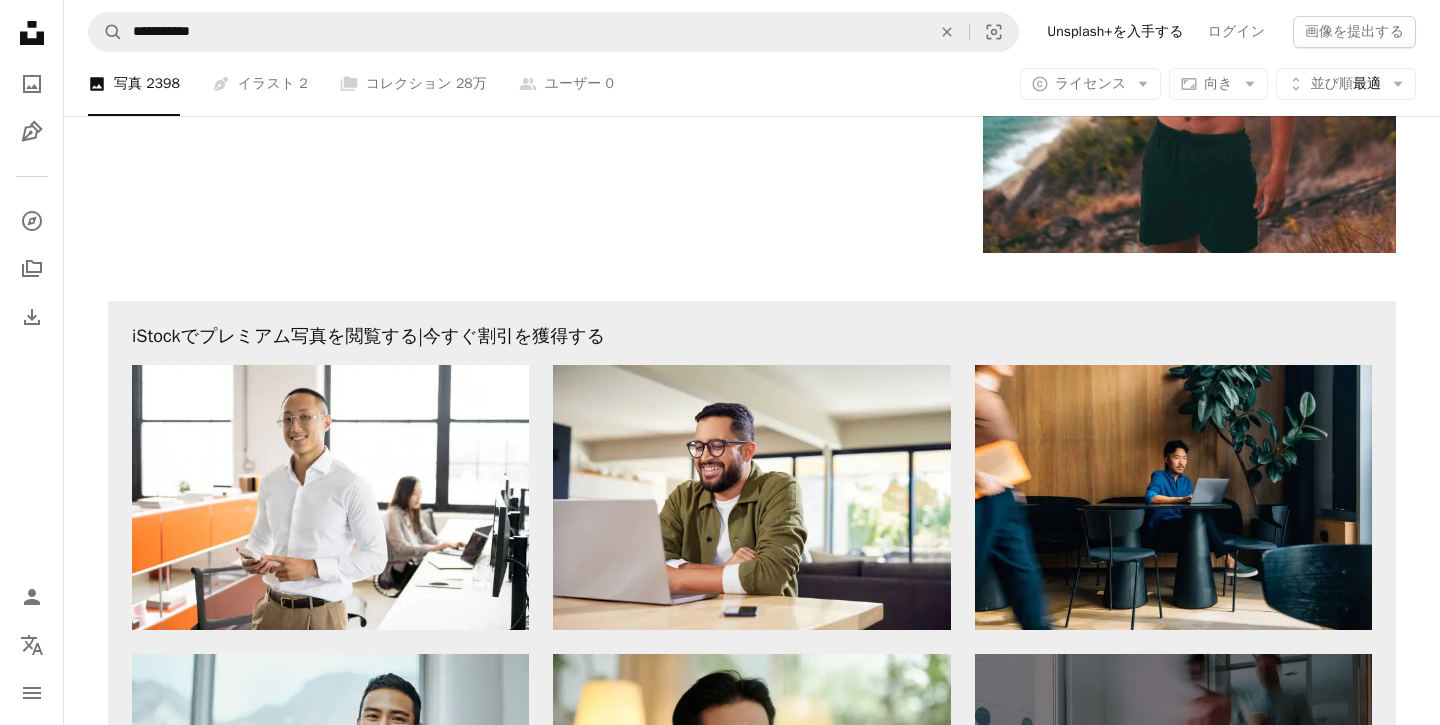 scroll, scrollTop: 4569, scrollLeft: 0, axis: vertical 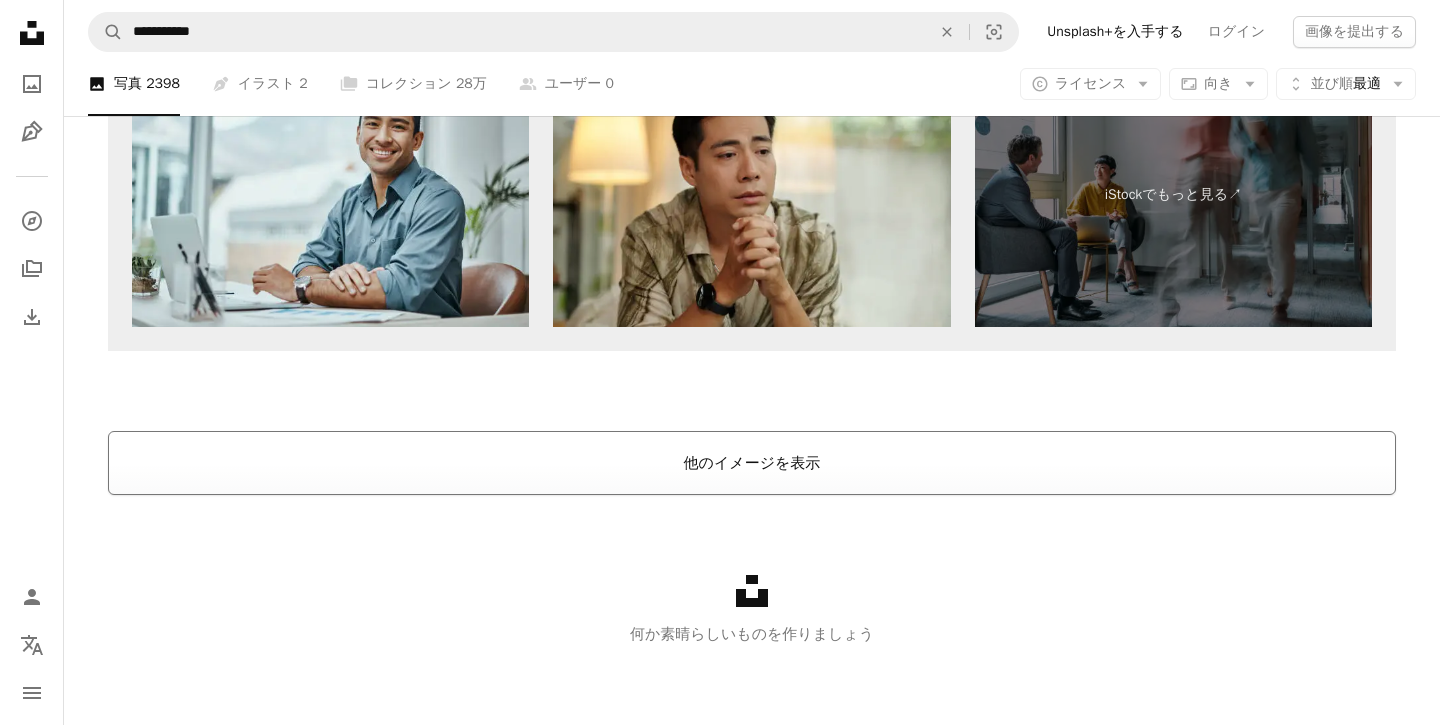 click on "他のイメージを表示" at bounding box center [752, 463] 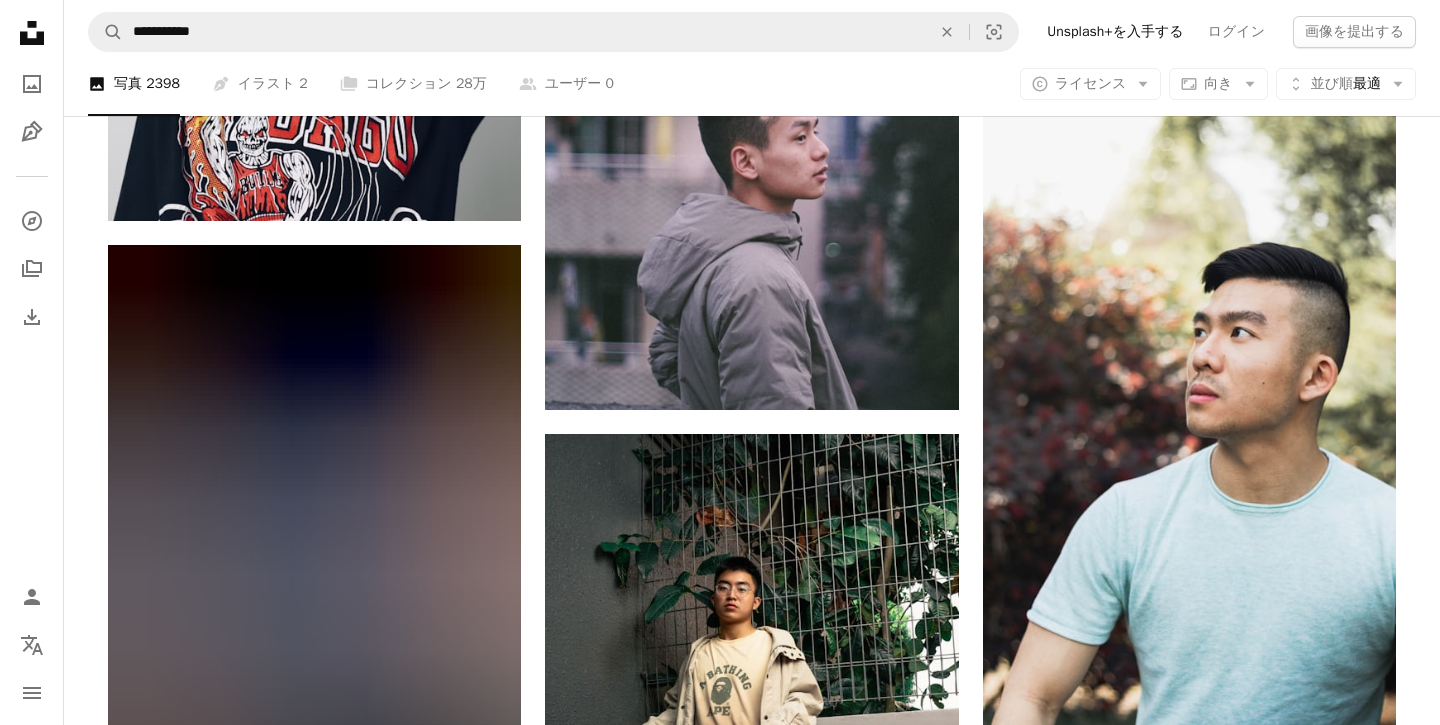 scroll, scrollTop: 4690, scrollLeft: 0, axis: vertical 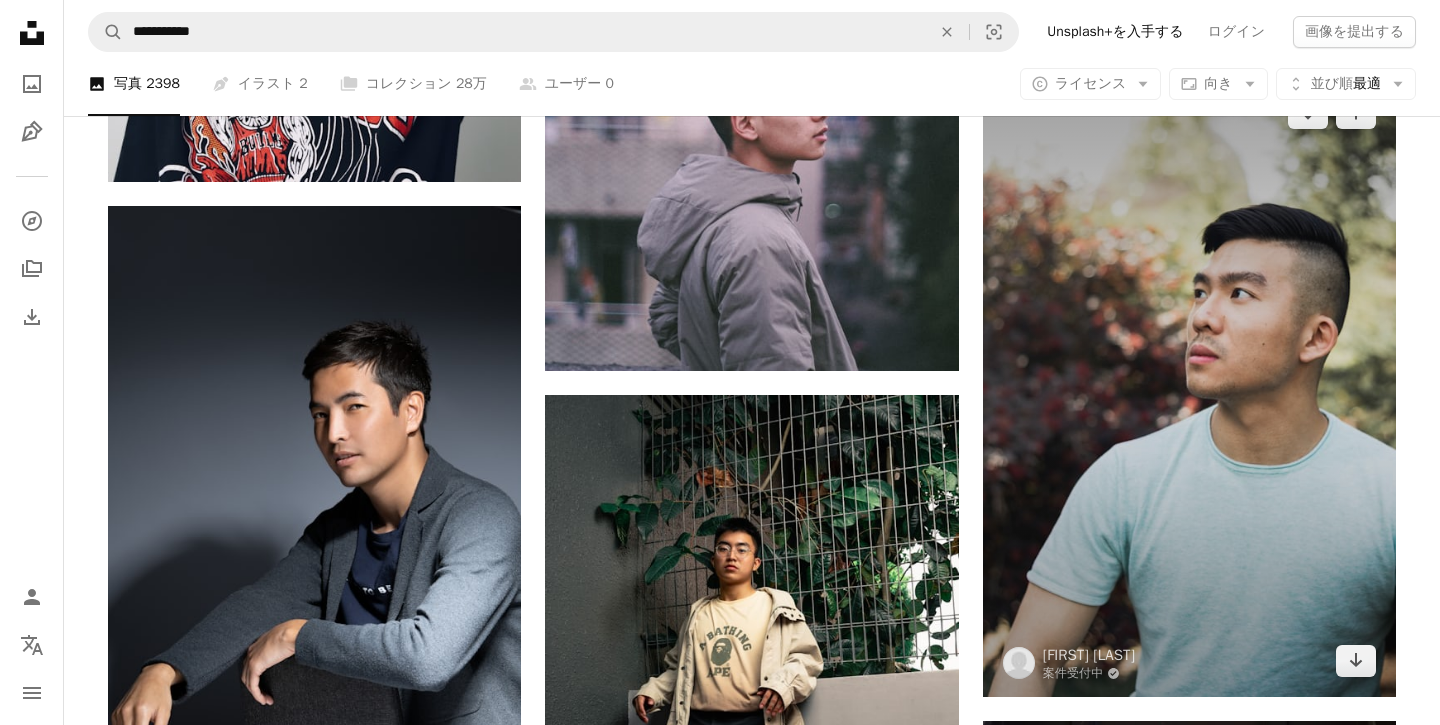 click at bounding box center (1189, 387) 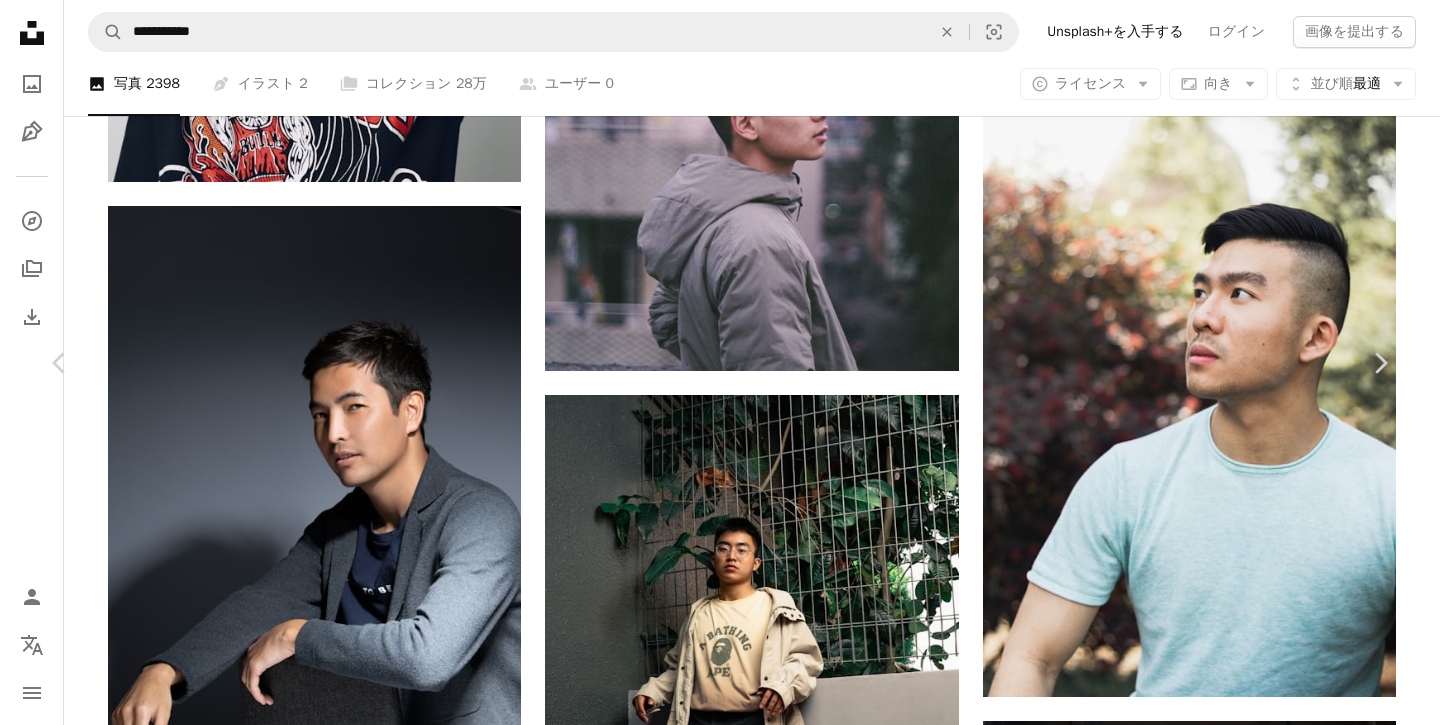click on "無料ダウンロード" at bounding box center (1177, 3871) 